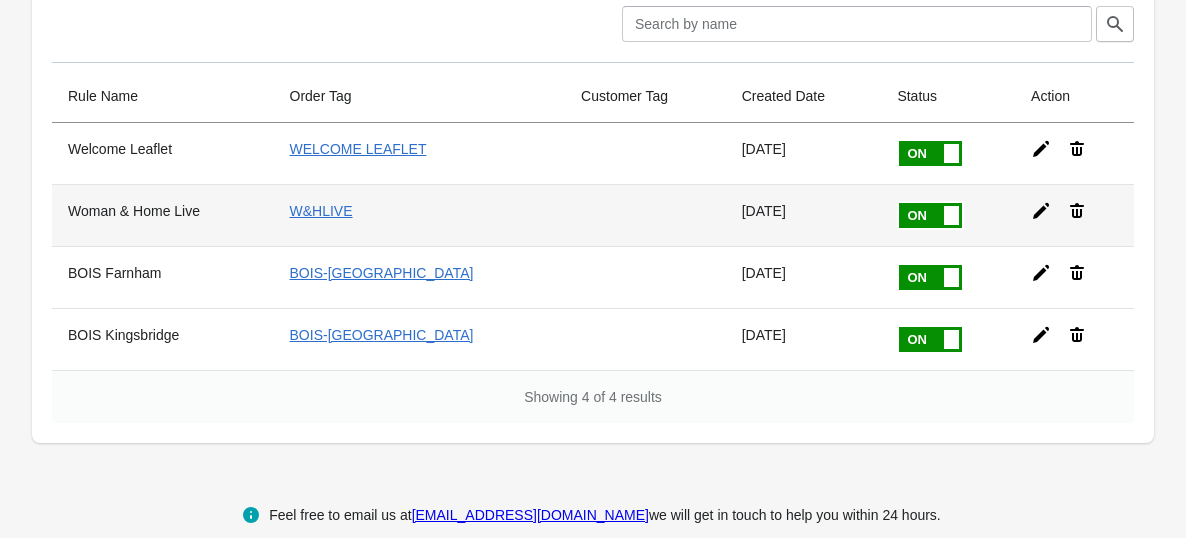 scroll, scrollTop: 107, scrollLeft: 0, axis: vertical 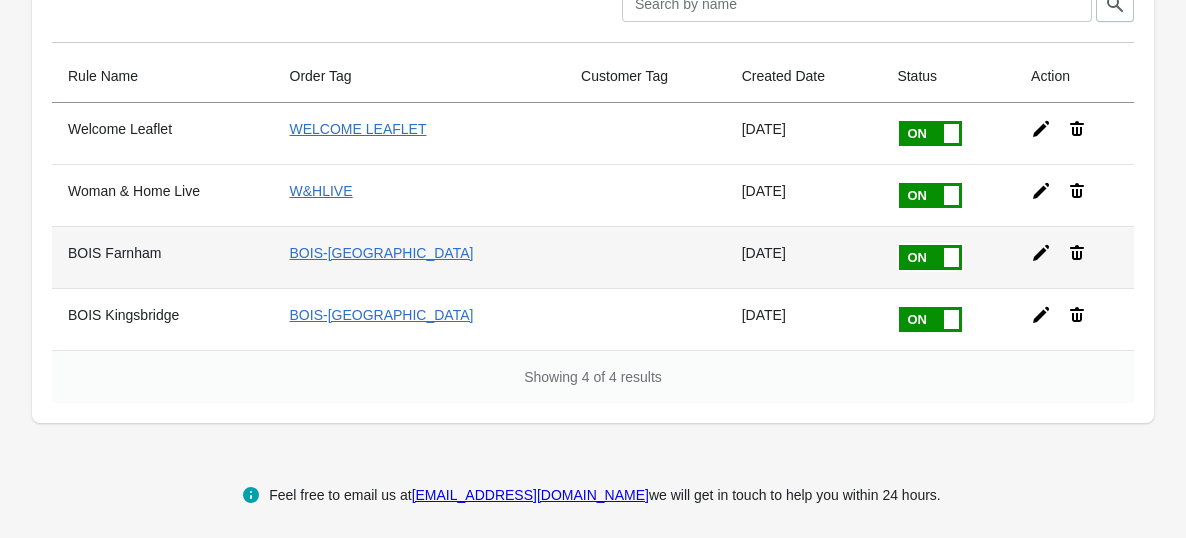 click 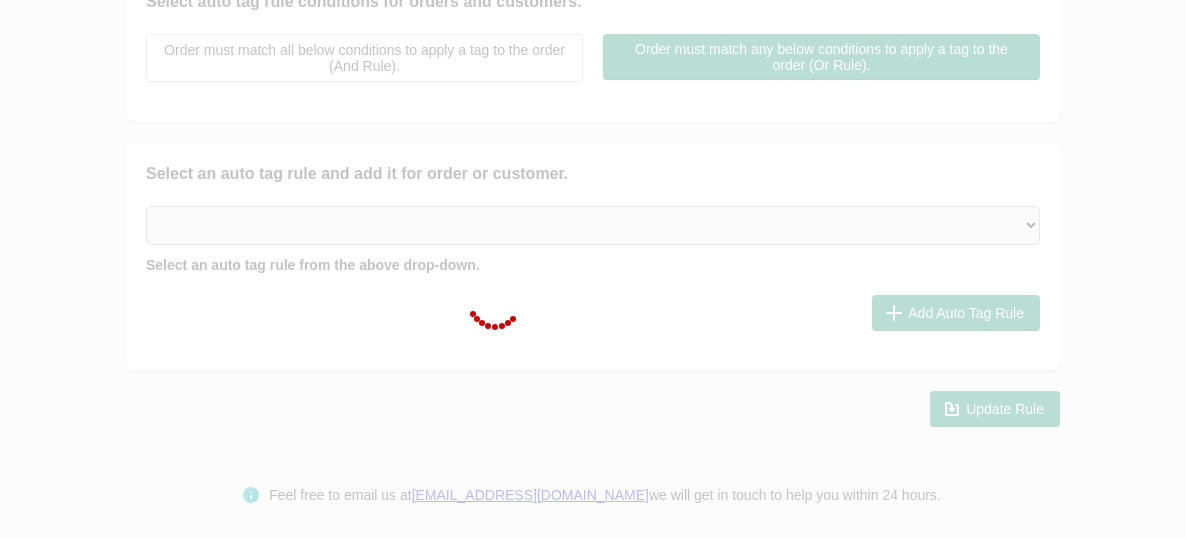 type on "BOIS Farnham" 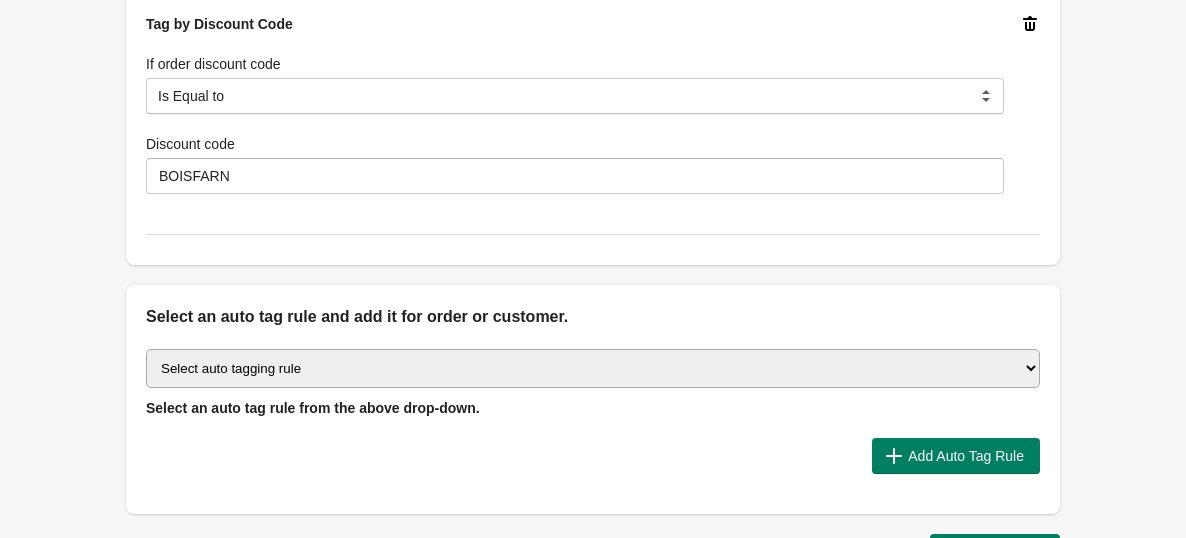 scroll, scrollTop: 721, scrollLeft: 0, axis: vertical 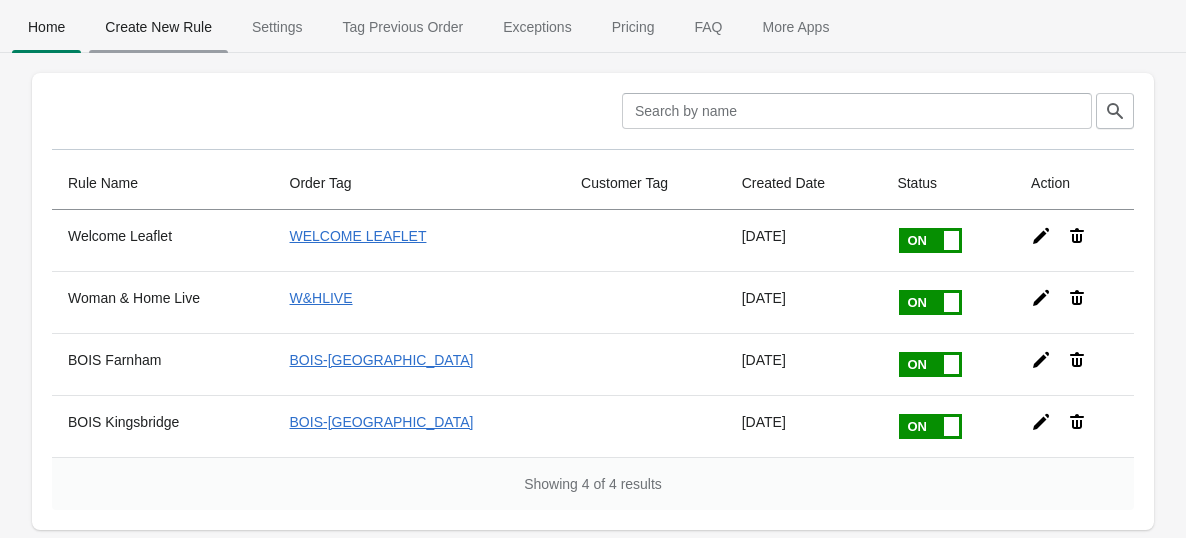 click on "Create New Rule" at bounding box center [158, 27] 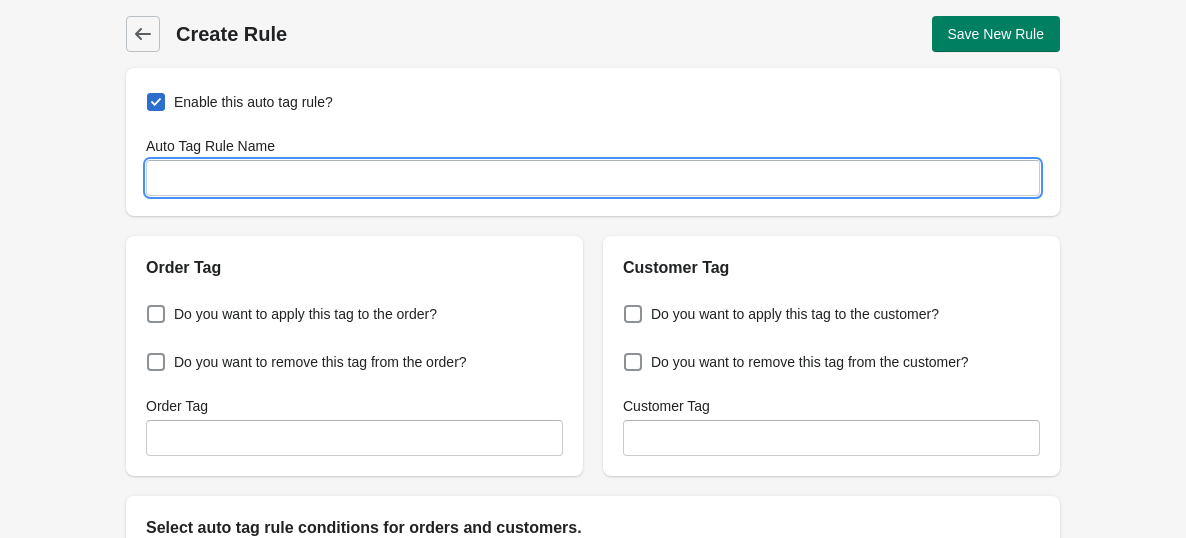 click on "Auto Tag Rule Name" at bounding box center [593, 178] 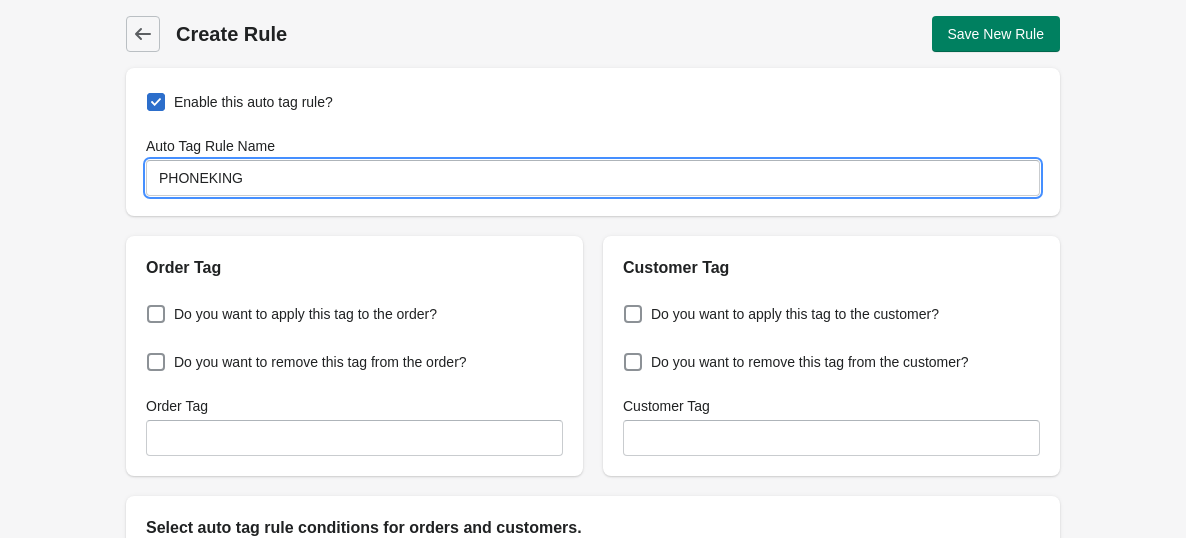 type on "PHONEKING" 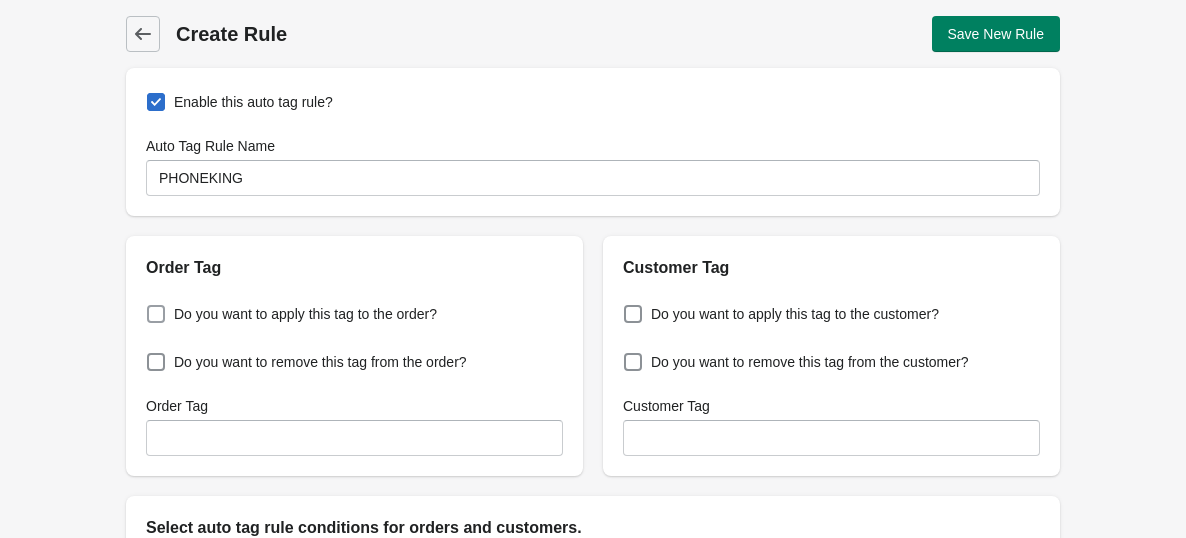 click on "Do you want to apply this tag to the order?" at bounding box center [305, 314] 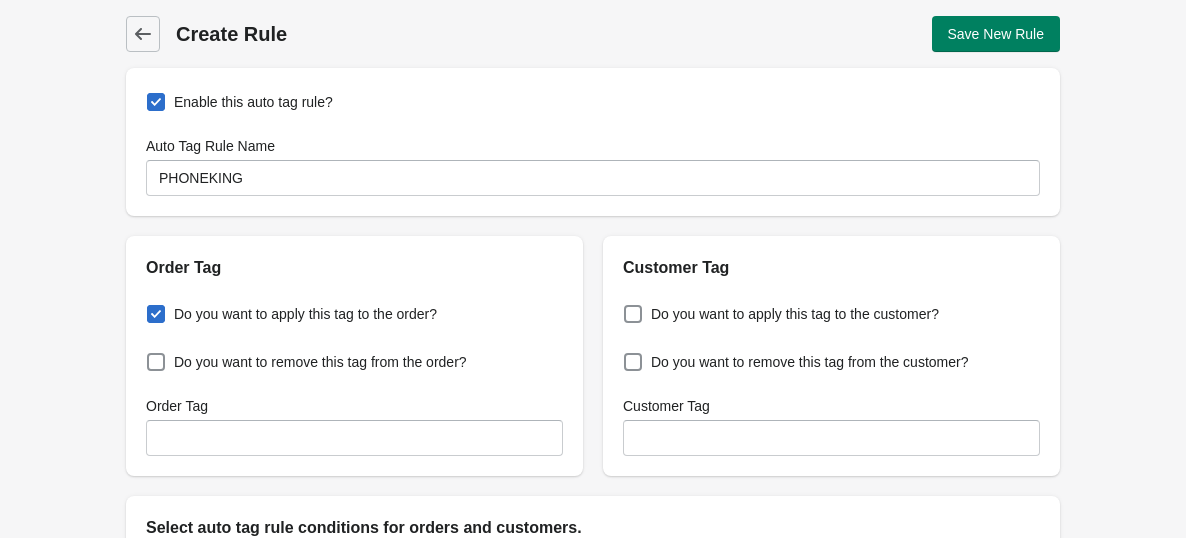 click on "Do you want to apply this tag to the order?" at bounding box center [151, 308] 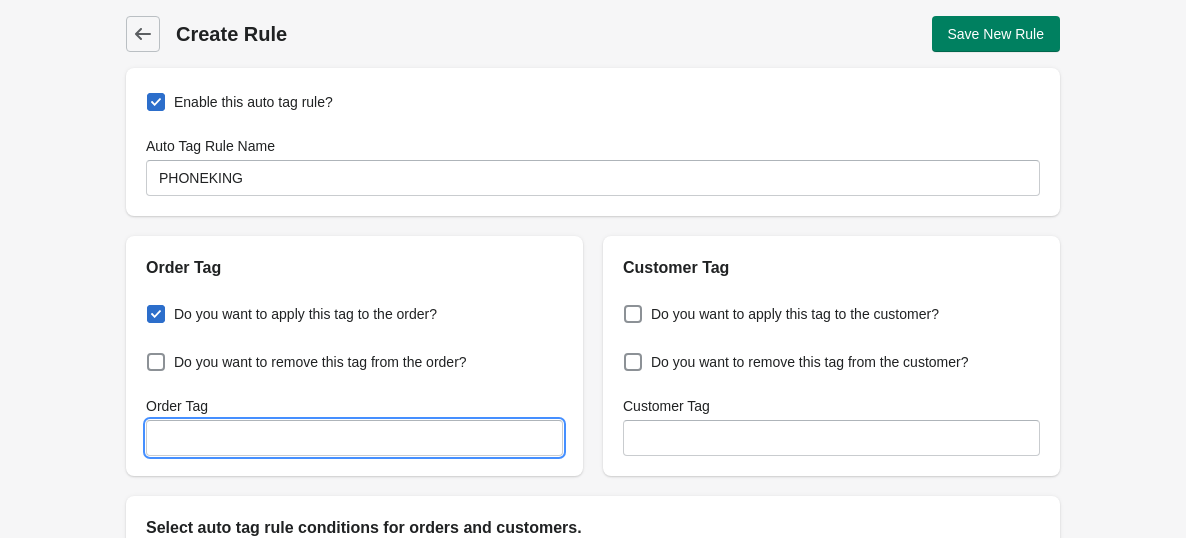 click on "Order Tag" at bounding box center [354, 438] 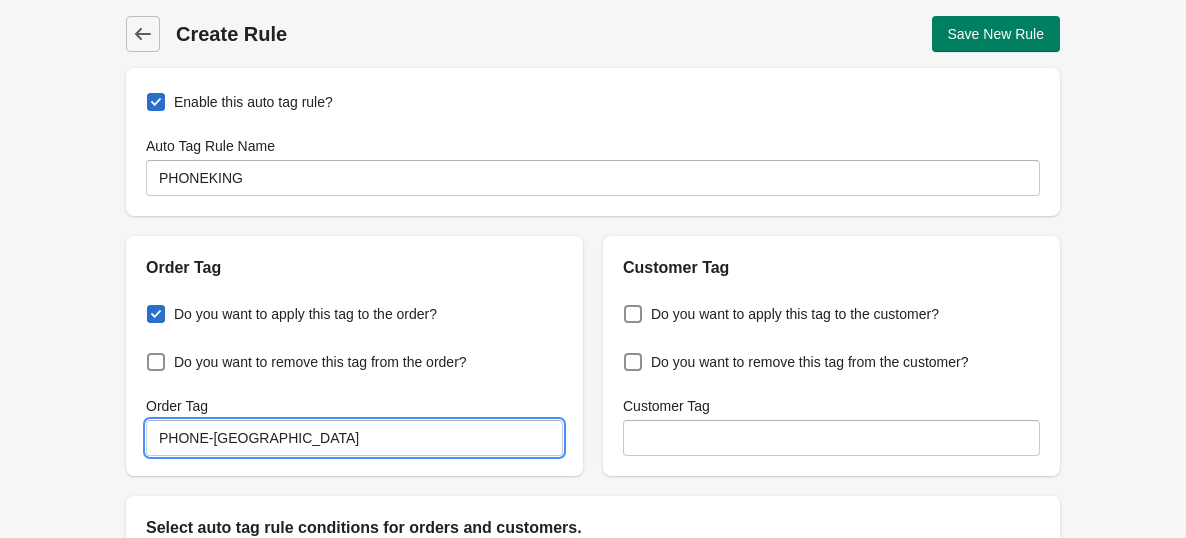 click on "PHONE-[GEOGRAPHIC_DATA]" at bounding box center (354, 438) 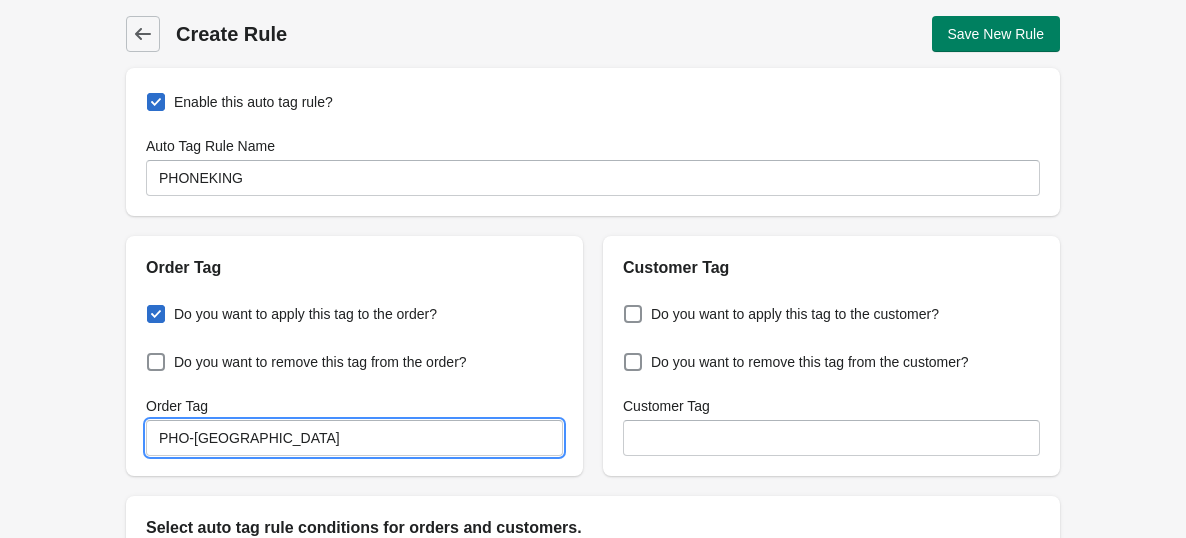 type on "PHO-[GEOGRAPHIC_DATA]" 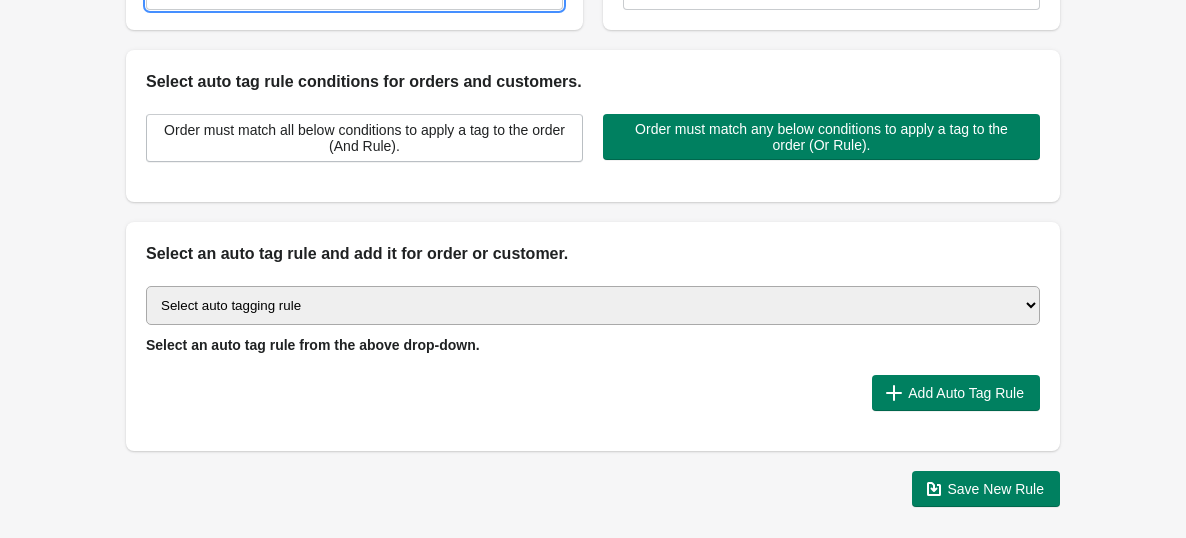 scroll, scrollTop: 430, scrollLeft: 0, axis: vertical 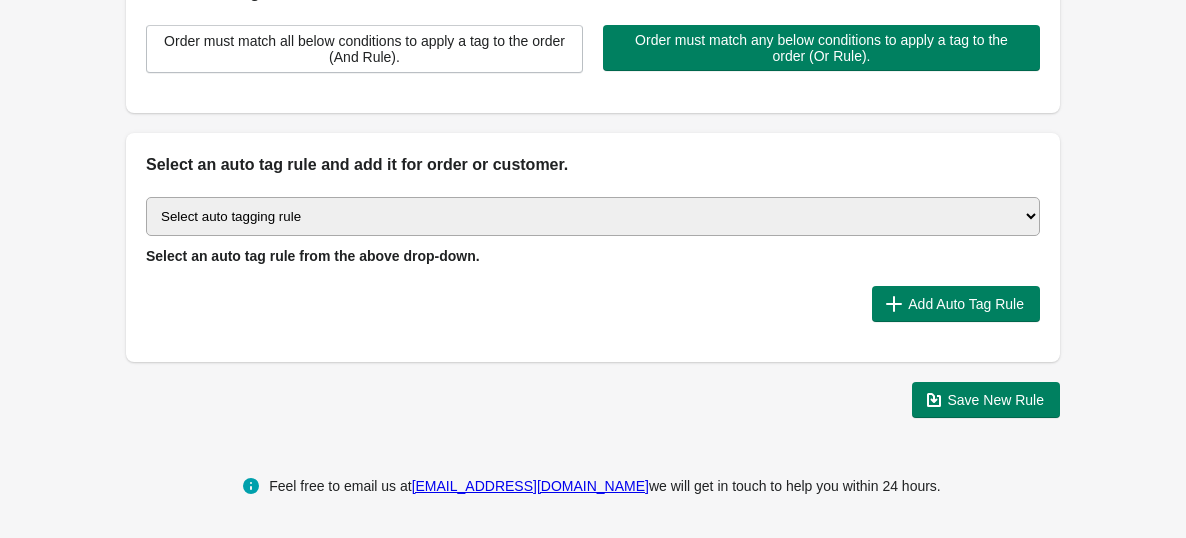 click on "Select auto tagging rule Tag by order amount Tag based on the order count (Volume) Tag by Discount Code Tag based on the Payment Method Tag based on the order additional details or additional attribute Tag based on payment status Tag based on fulfillment status Tag Based on the order source name Tag by order weight (weight is matched in grams) Tag based on the total order discount Use order additional fields value as a tag Add a tag based on the order creation date Add a tag based on the order note Add a tag based on the order tag Tag orders or customers based on the order's customer locale(language) Add a tag based on the order status Add a tag based on the order taxes status. Tag order or customer based on the order risk level. Use the order discount code as a tag. Tag based on the POS location id Tag based on the order tip (tipping) amount Tag based on the fulfilment location id Tag based on the order total item count Use order variant SKUs as a tag Use order note as a tag Tag by Collection" at bounding box center (593, 216) 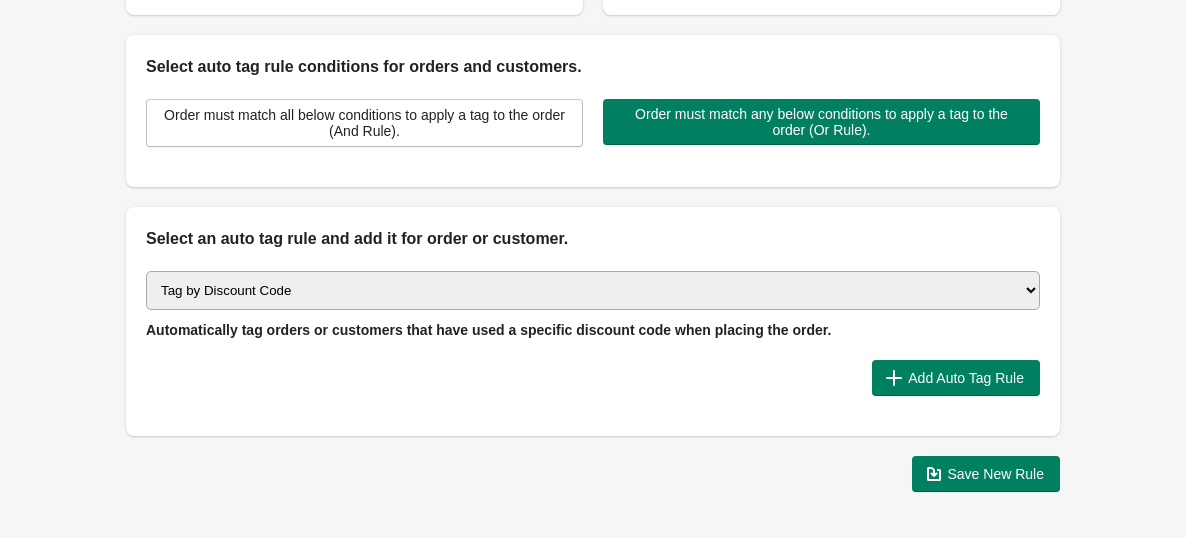 scroll, scrollTop: 456, scrollLeft: 0, axis: vertical 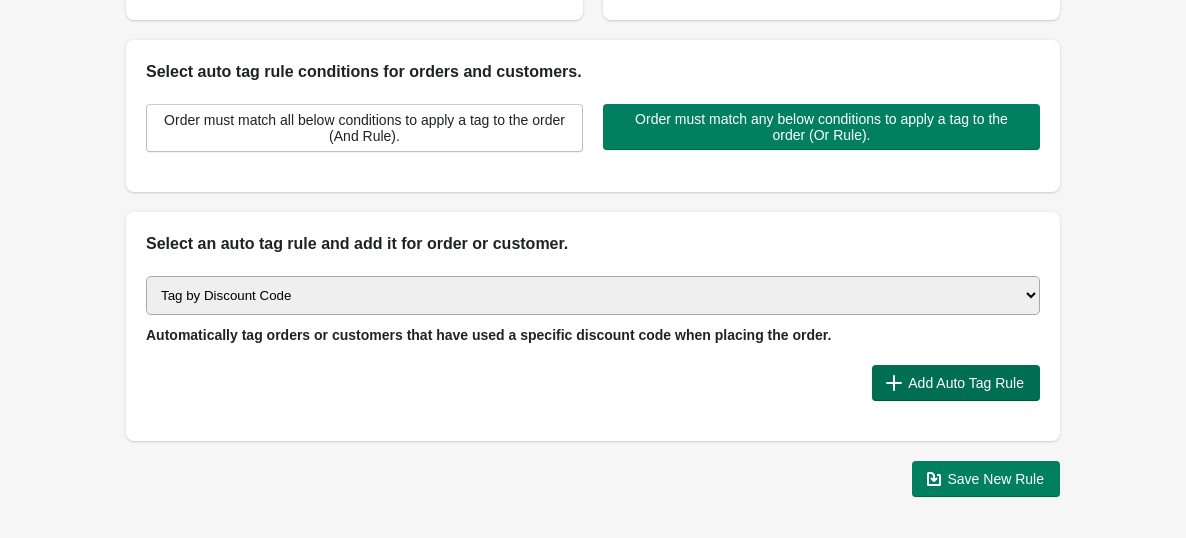 click on "Add Auto Tag Rule" at bounding box center [966, 383] 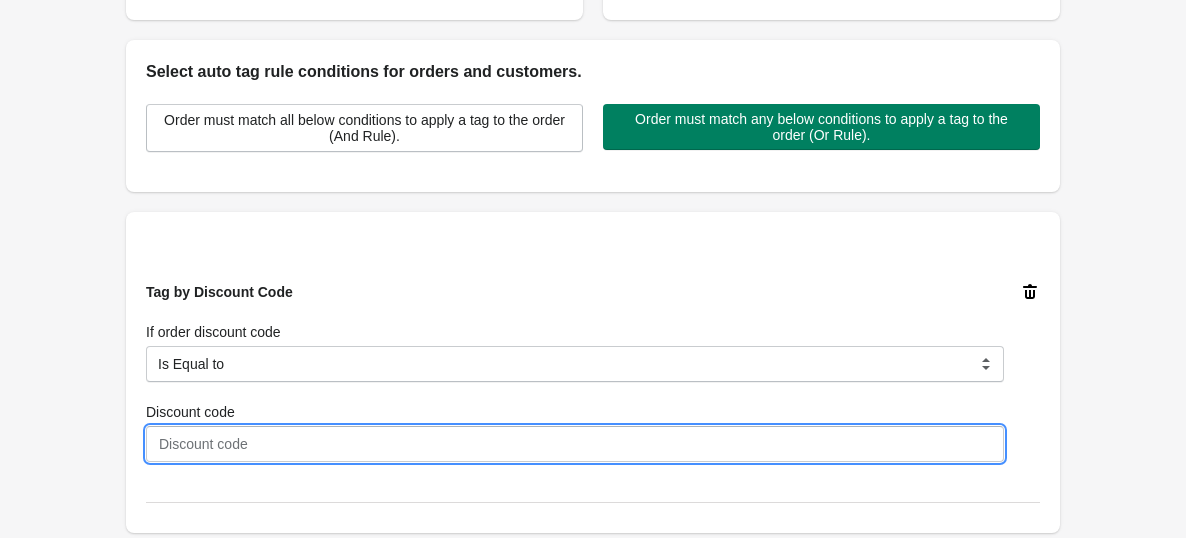 click on "Discount code" at bounding box center [575, 444] 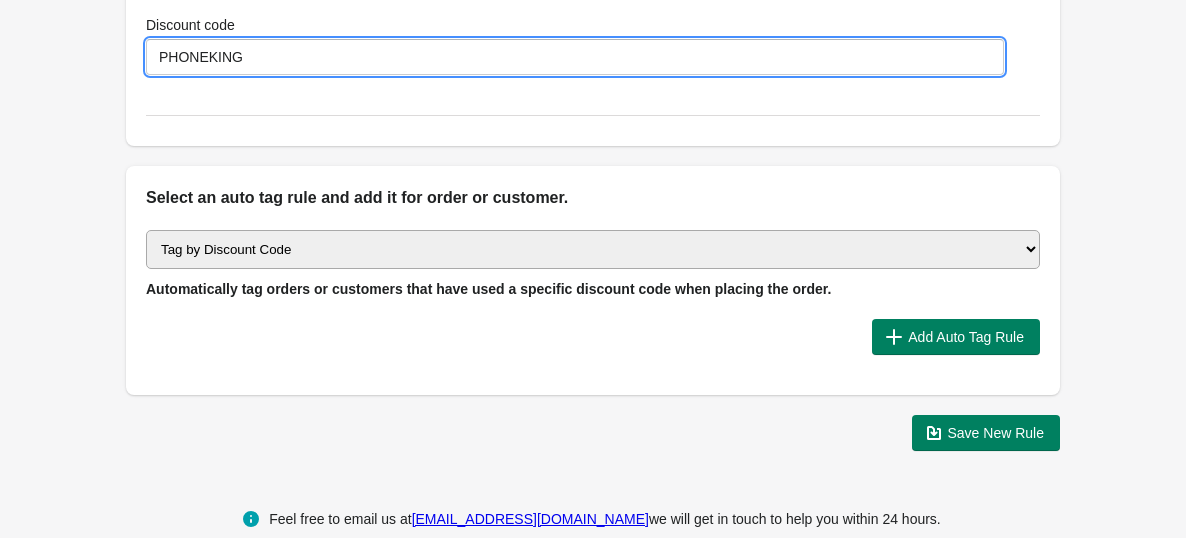 scroll, scrollTop: 876, scrollLeft: 0, axis: vertical 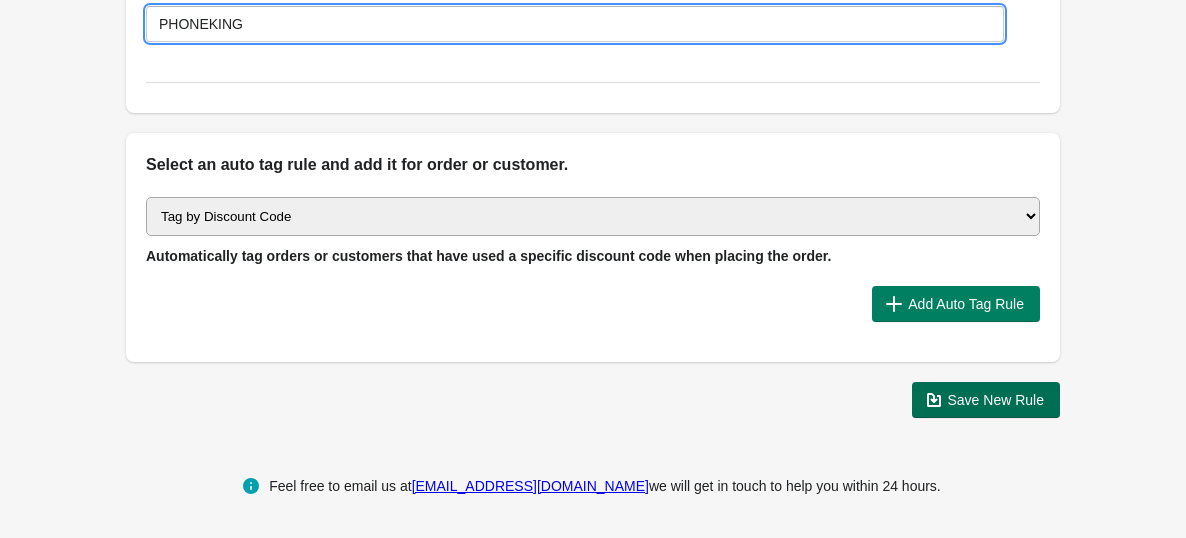 type on "PHONEKING" 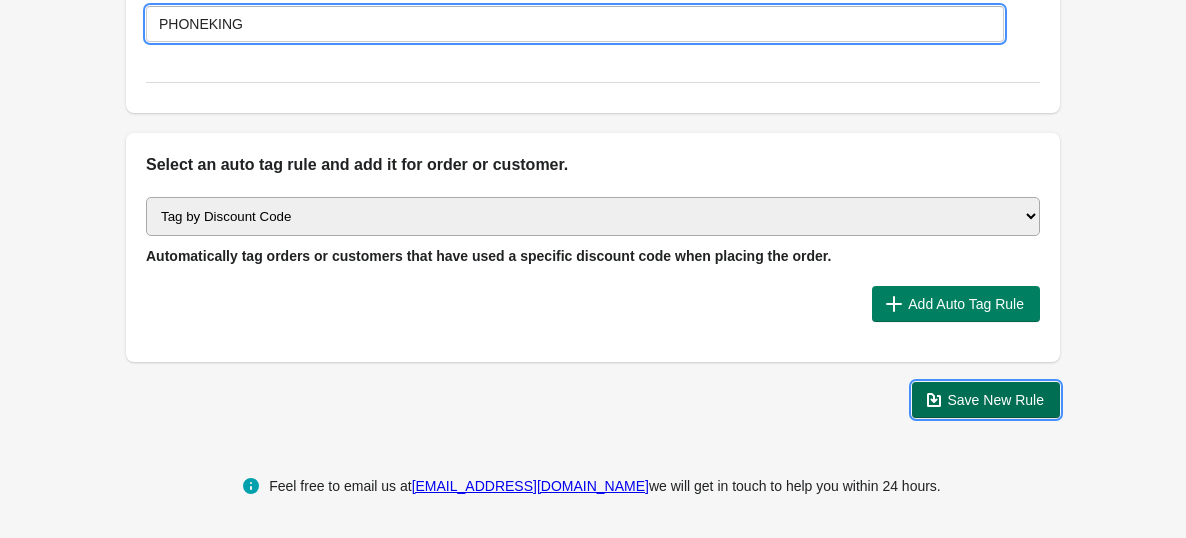 click on "Save New Rule" at bounding box center [996, 400] 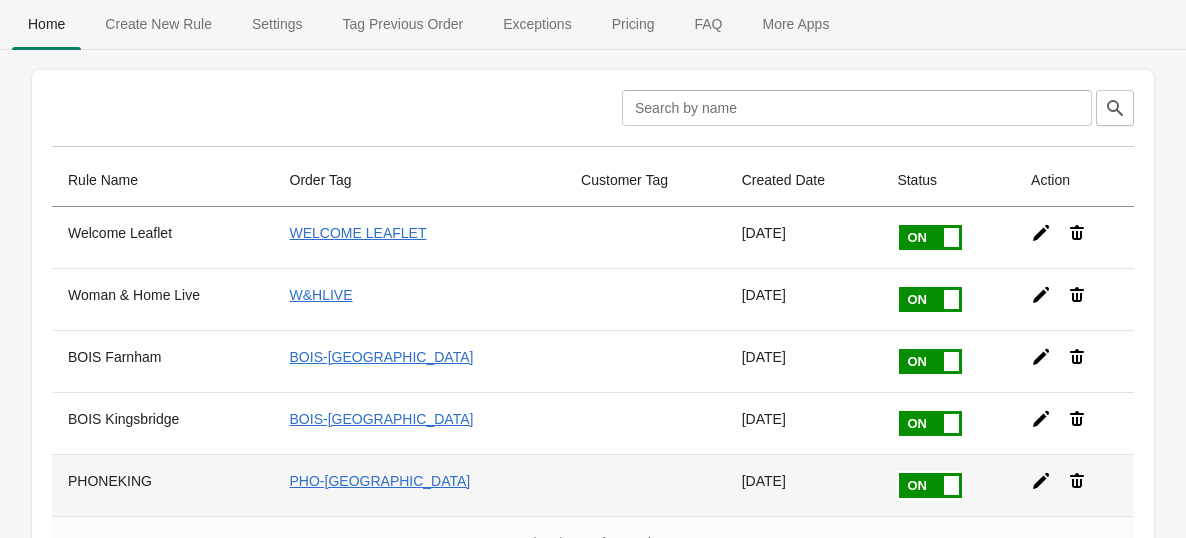 scroll, scrollTop: 0, scrollLeft: 0, axis: both 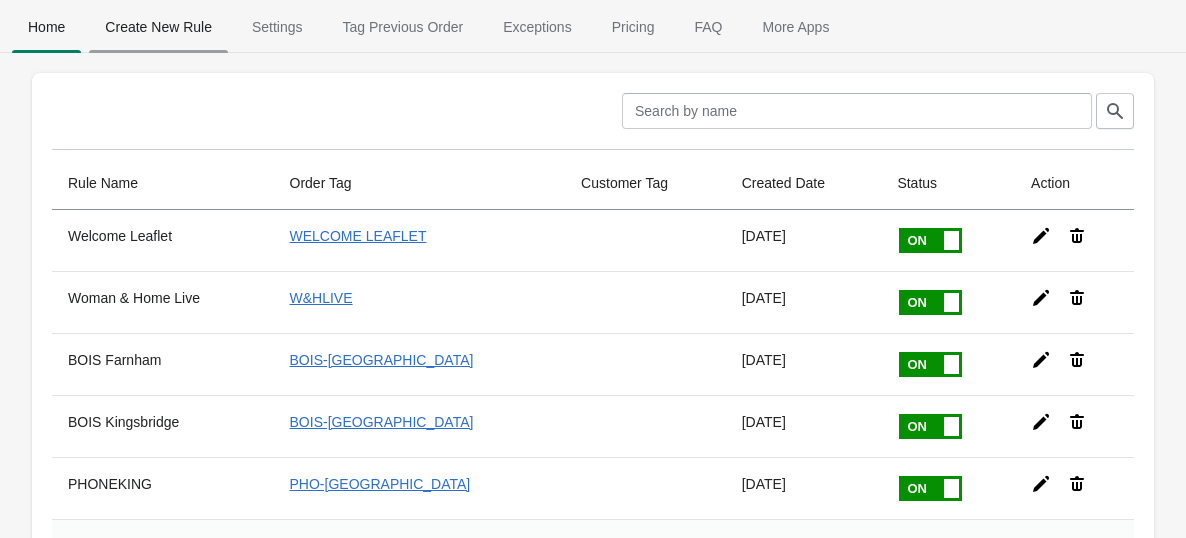 click on "Create New Rule" at bounding box center (158, 27) 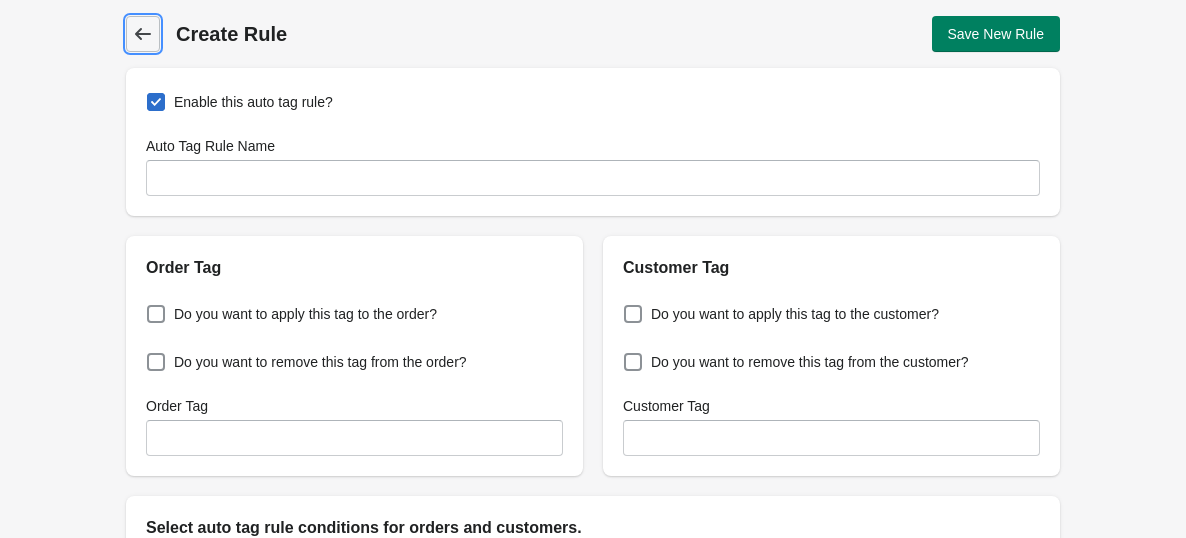 click 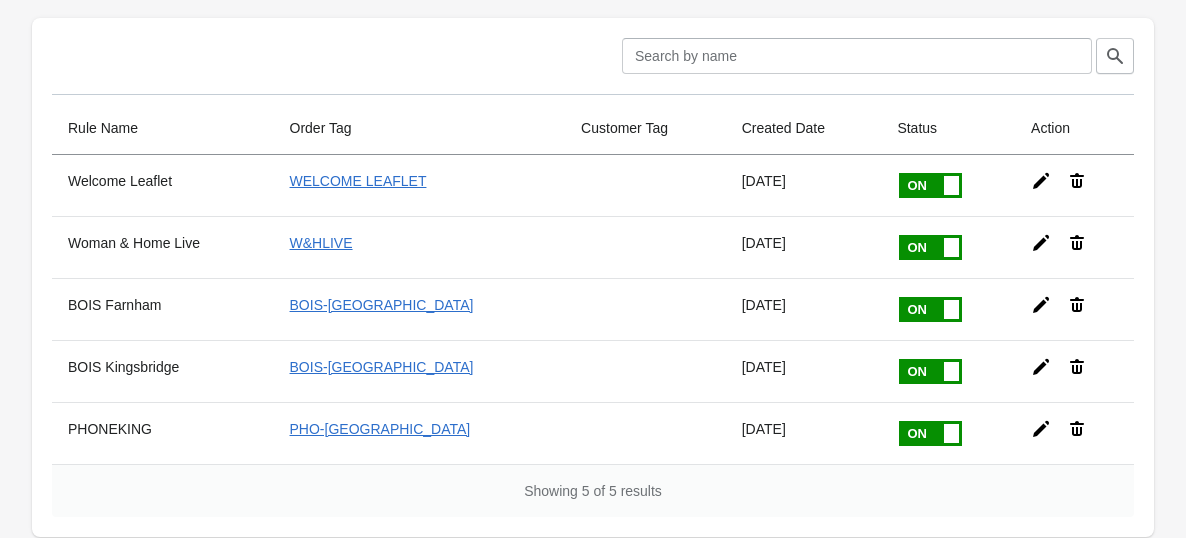 scroll, scrollTop: 178, scrollLeft: 0, axis: vertical 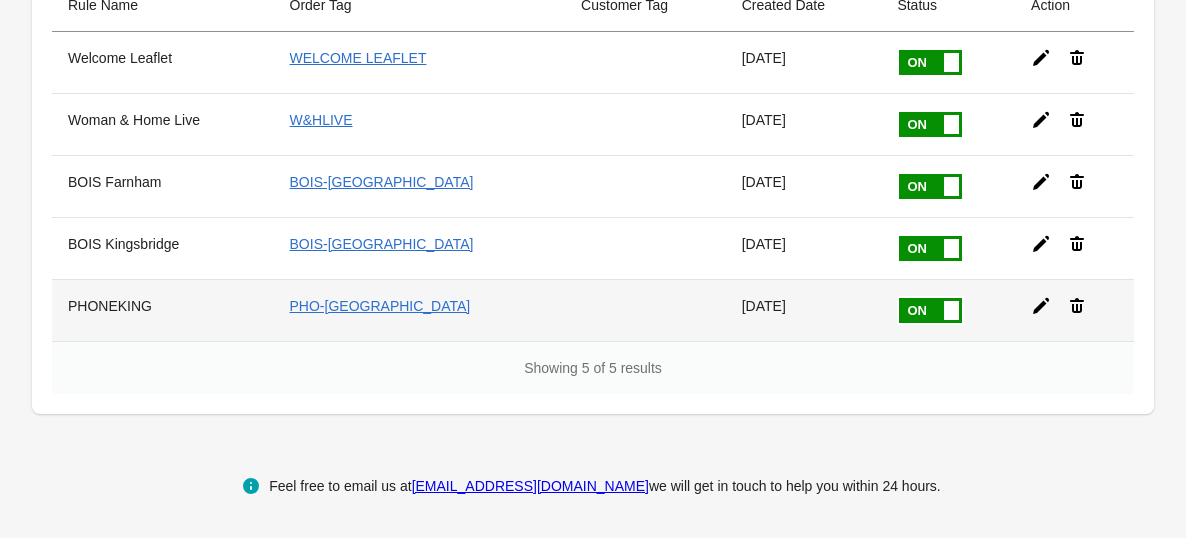click 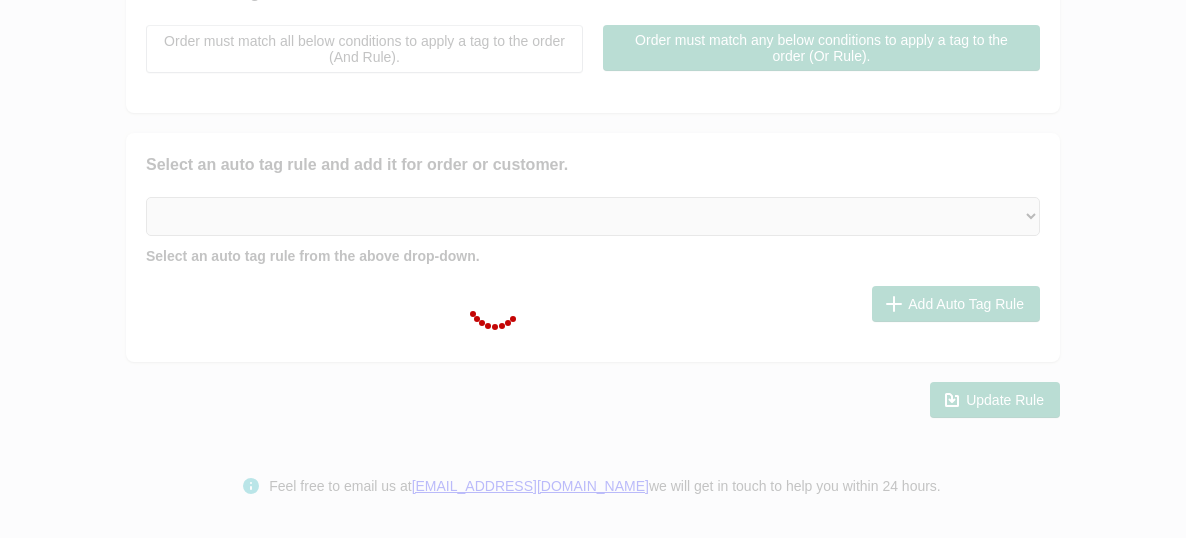 type on "PHONEKING" 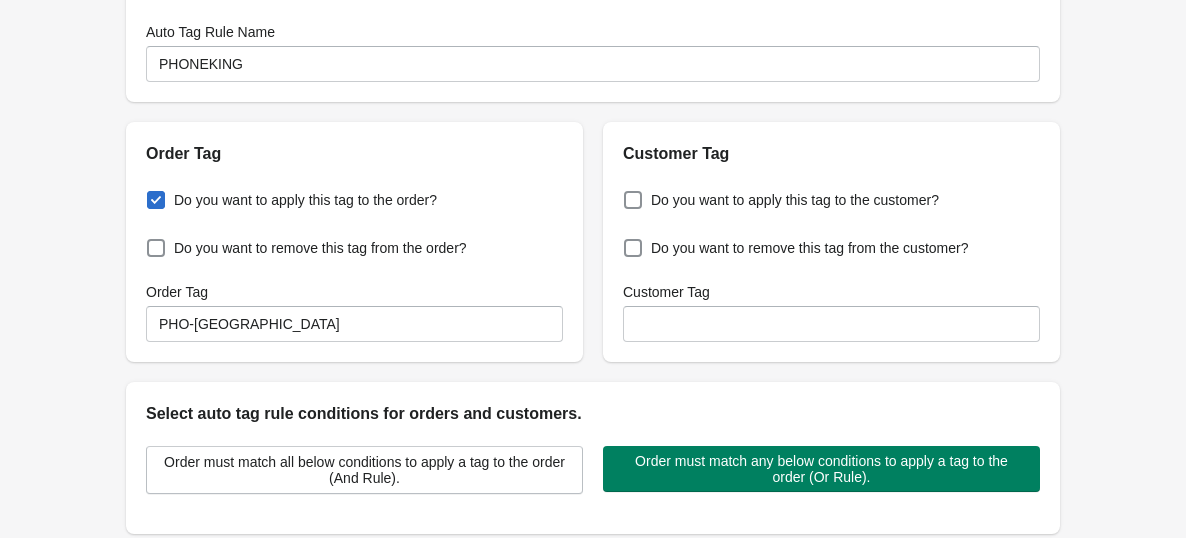 scroll, scrollTop: 0, scrollLeft: 0, axis: both 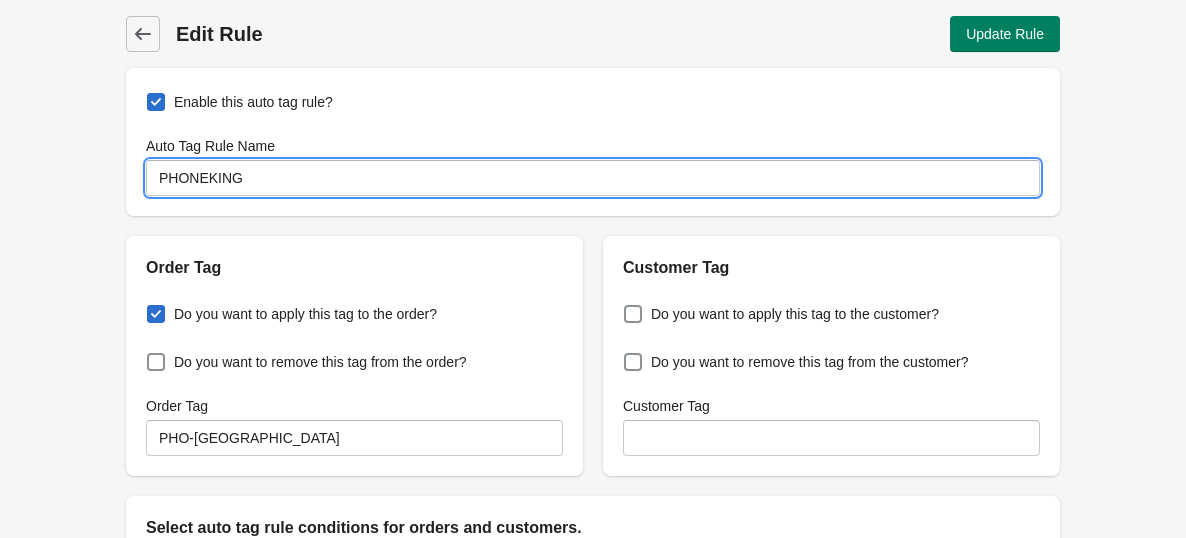 click on "PHONEKING" at bounding box center [593, 178] 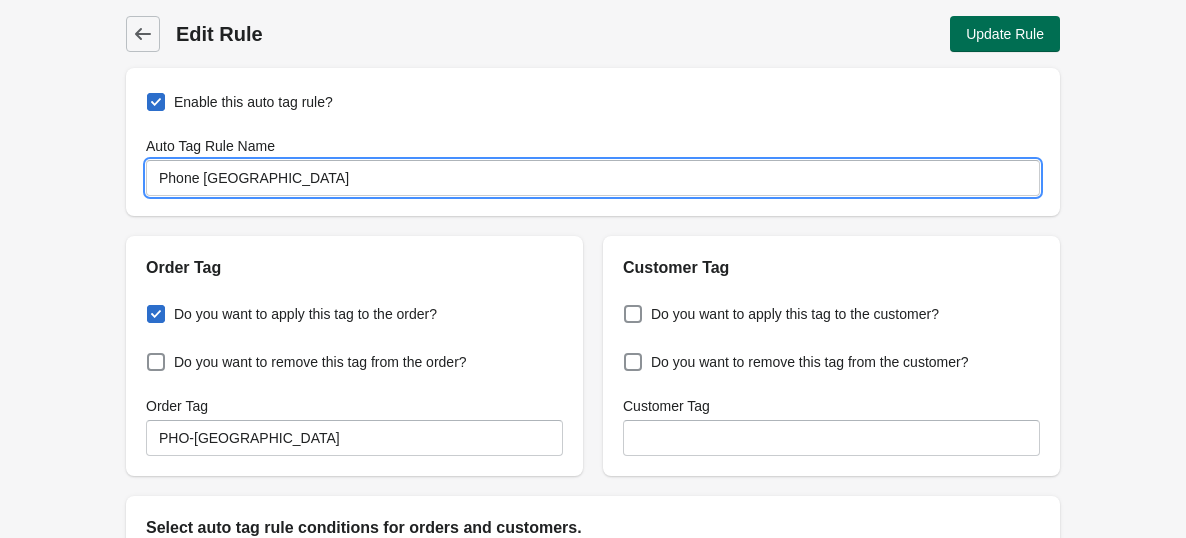 type on "Phone [GEOGRAPHIC_DATA]" 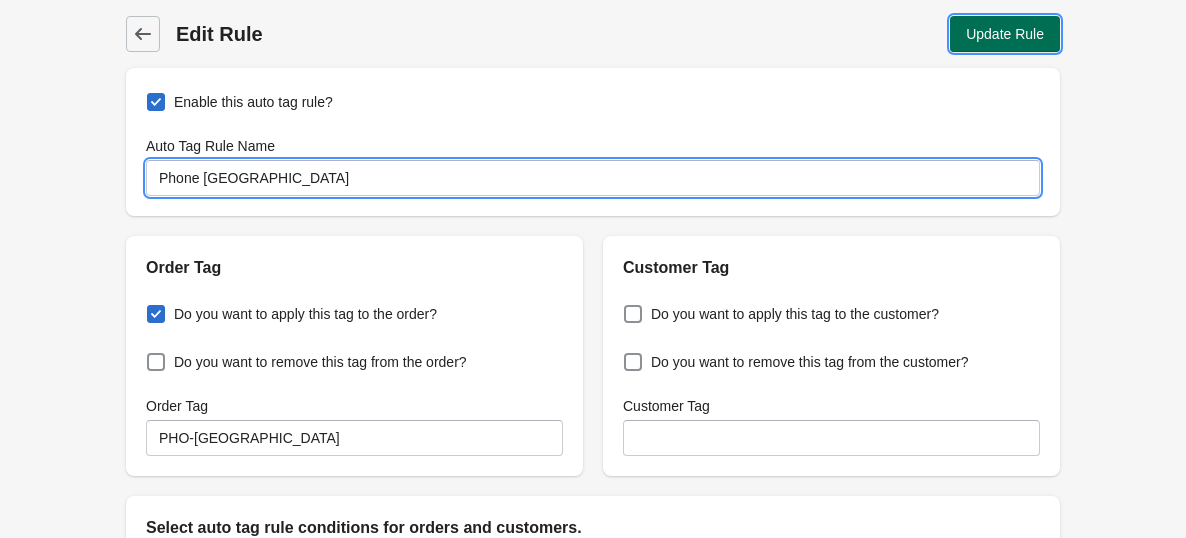 click on "Update Rule" at bounding box center (1005, 34) 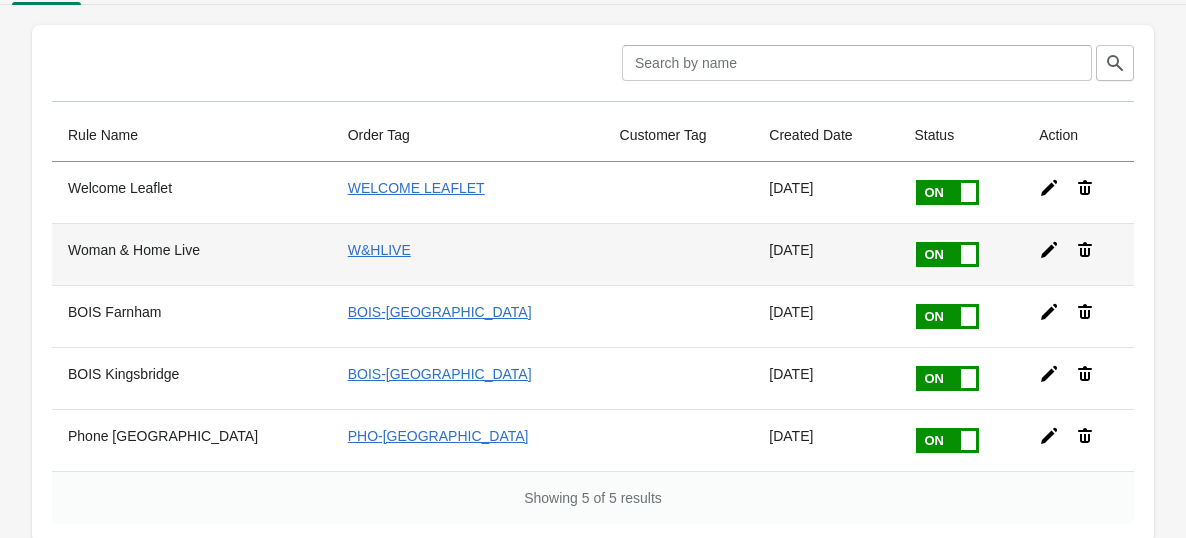 scroll, scrollTop: 0, scrollLeft: 0, axis: both 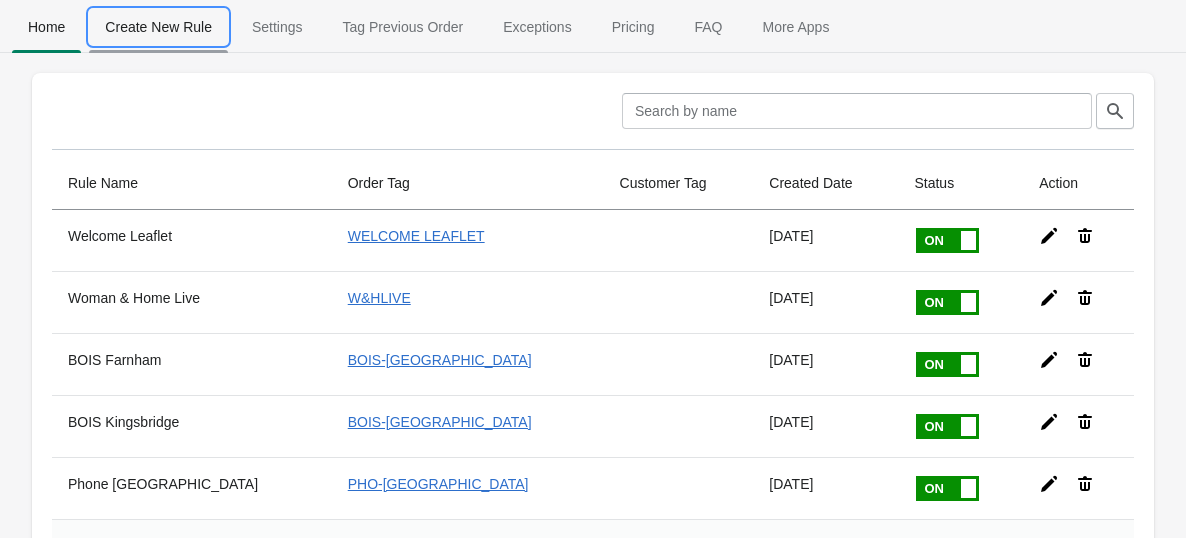 click on "Create New Rule" at bounding box center (158, 27) 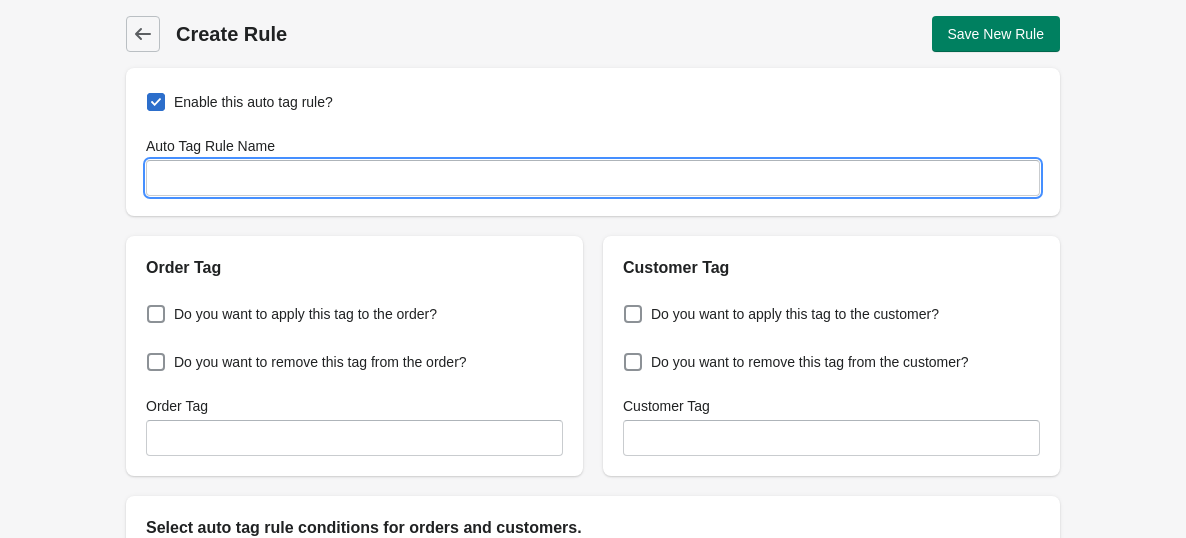 click on "Auto Tag Rule Name" at bounding box center (593, 178) 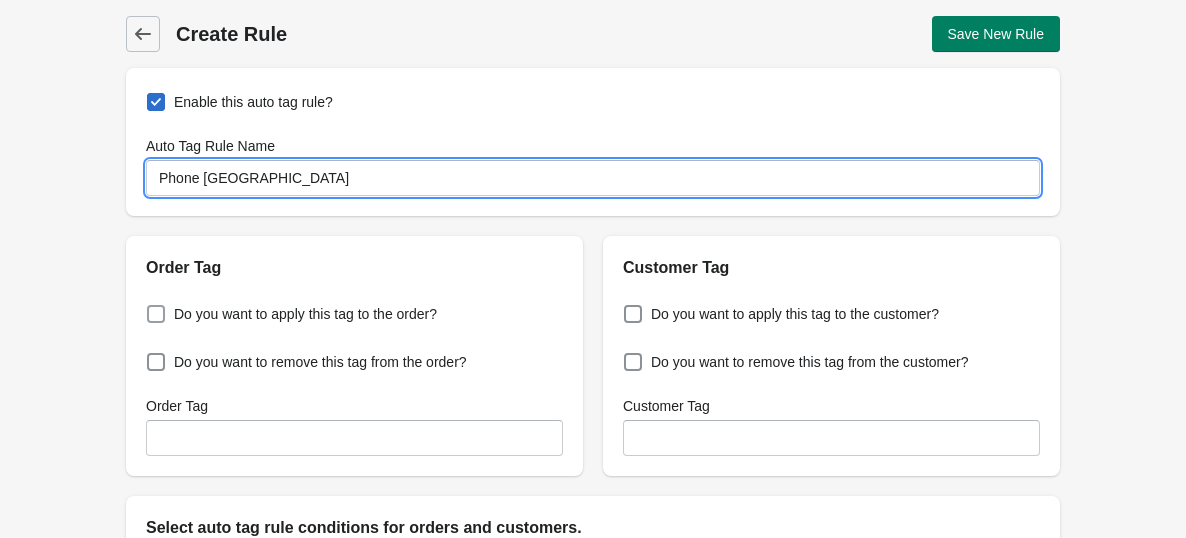 type on "Phone [GEOGRAPHIC_DATA]" 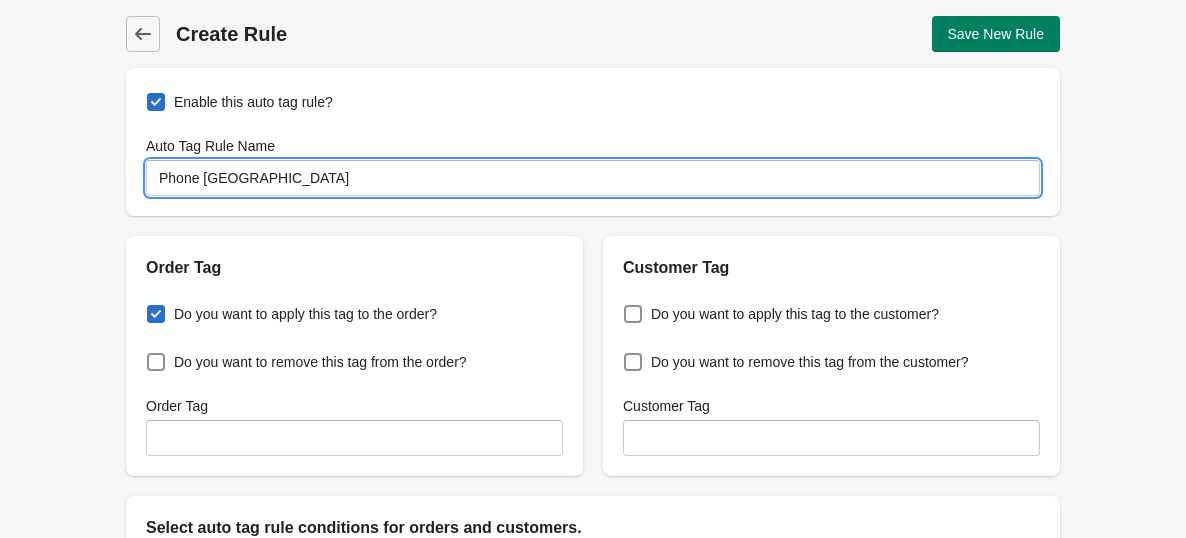 checkbox on "true" 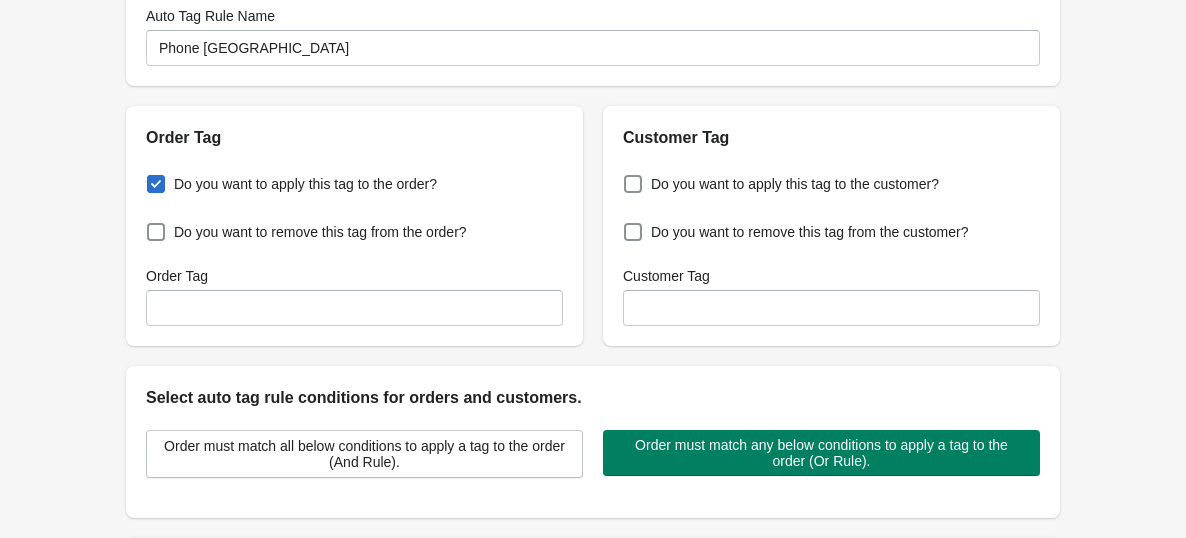 scroll, scrollTop: 163, scrollLeft: 0, axis: vertical 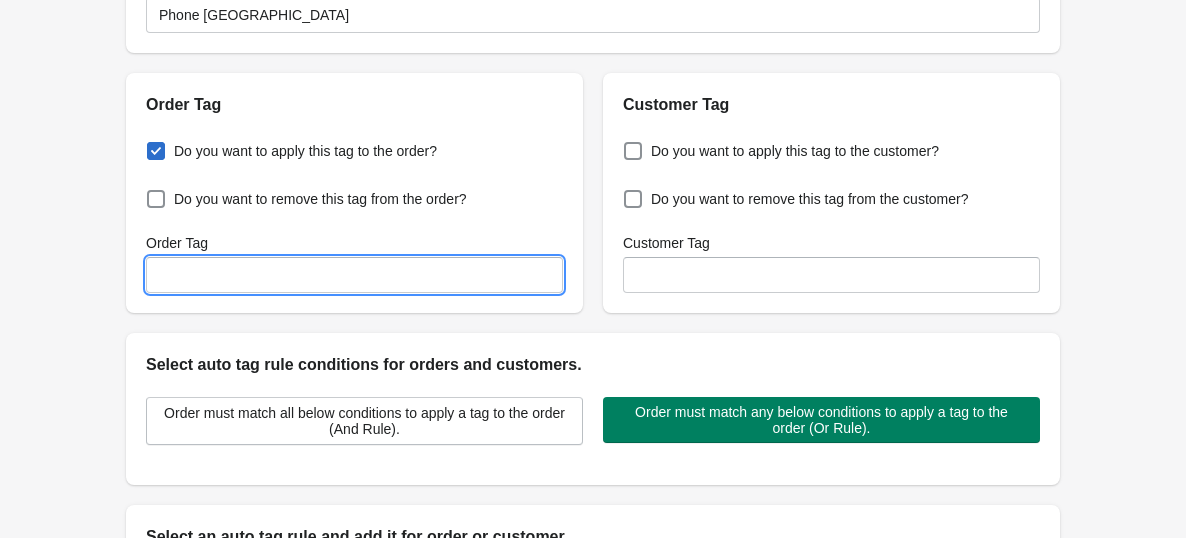 click on "Order Tag" at bounding box center (354, 275) 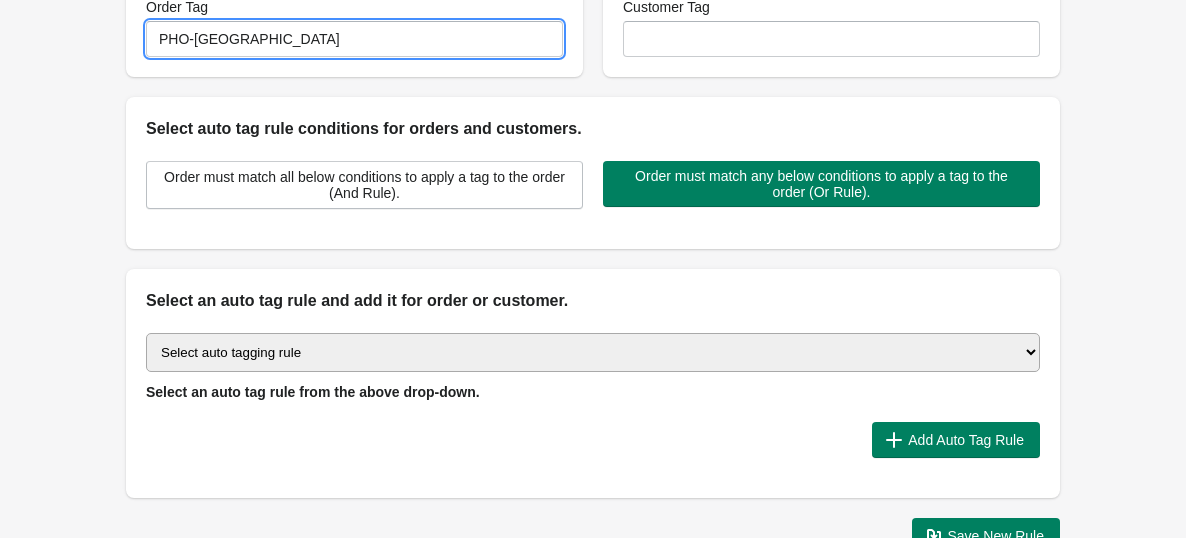 scroll, scrollTop: 535, scrollLeft: 0, axis: vertical 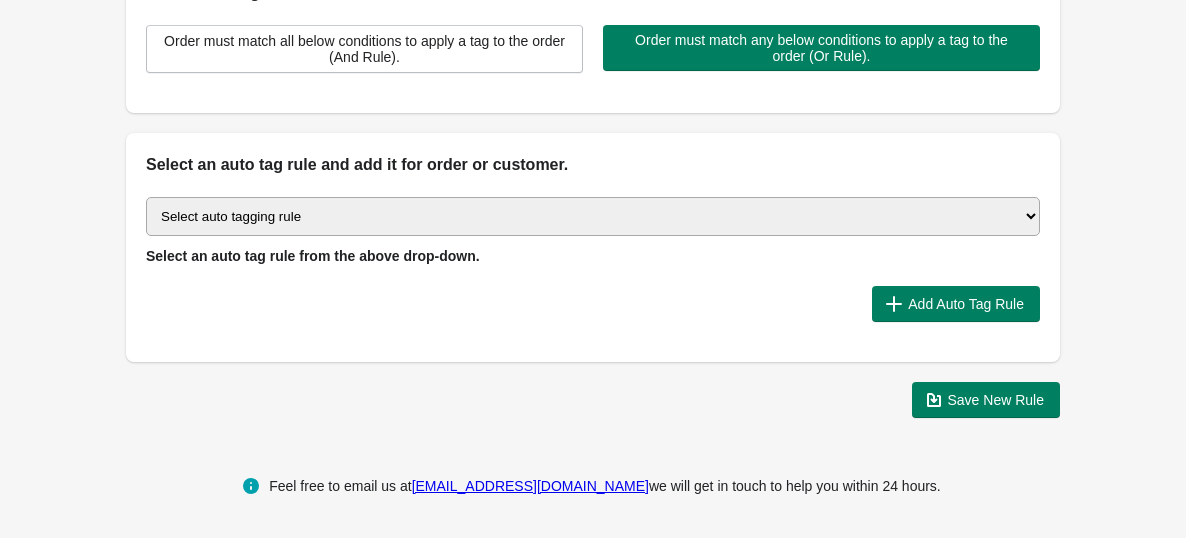 type on "PHO-[GEOGRAPHIC_DATA]" 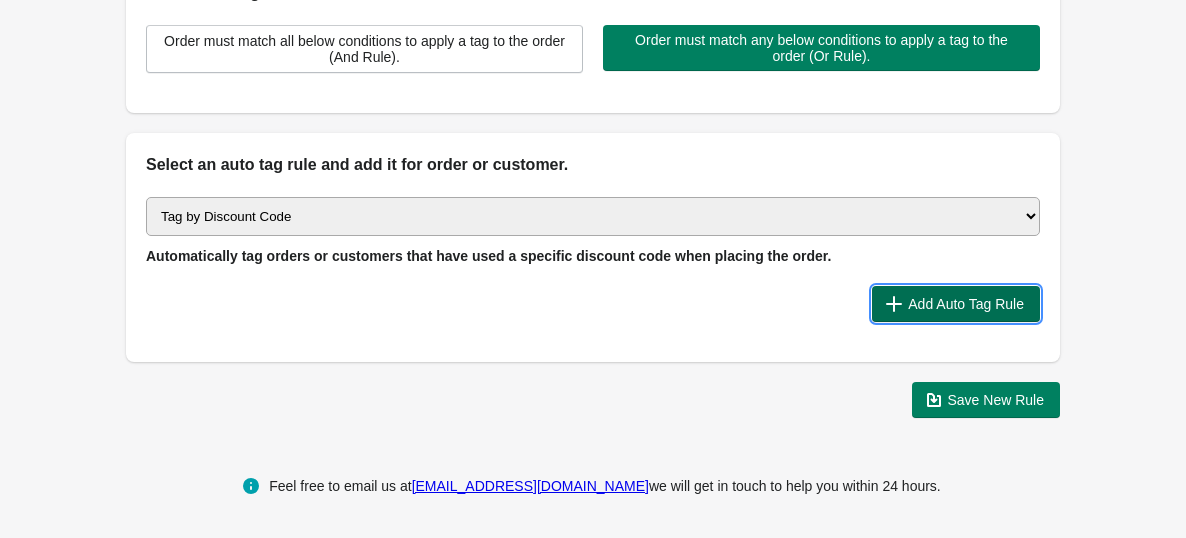 click on "Add Auto Tag Rule" at bounding box center (966, 304) 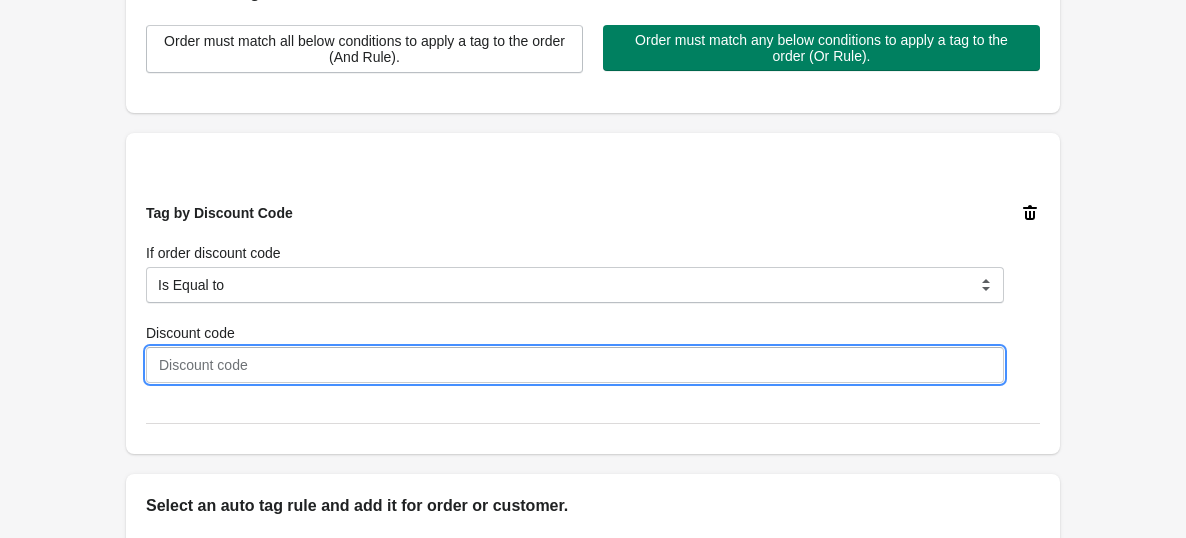 click on "Discount code" at bounding box center [575, 365] 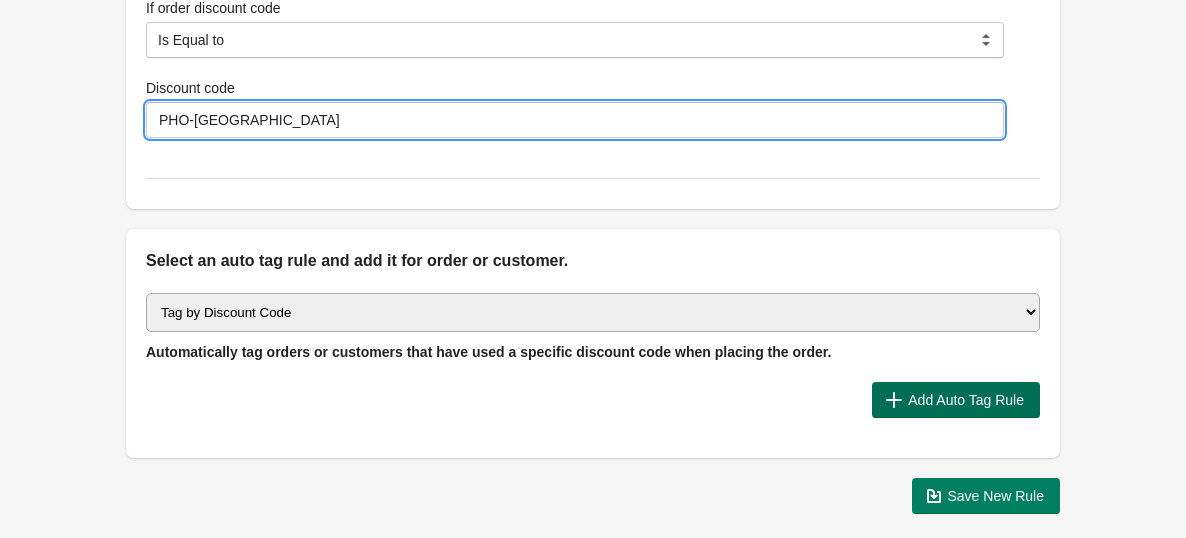 scroll, scrollTop: 829, scrollLeft: 0, axis: vertical 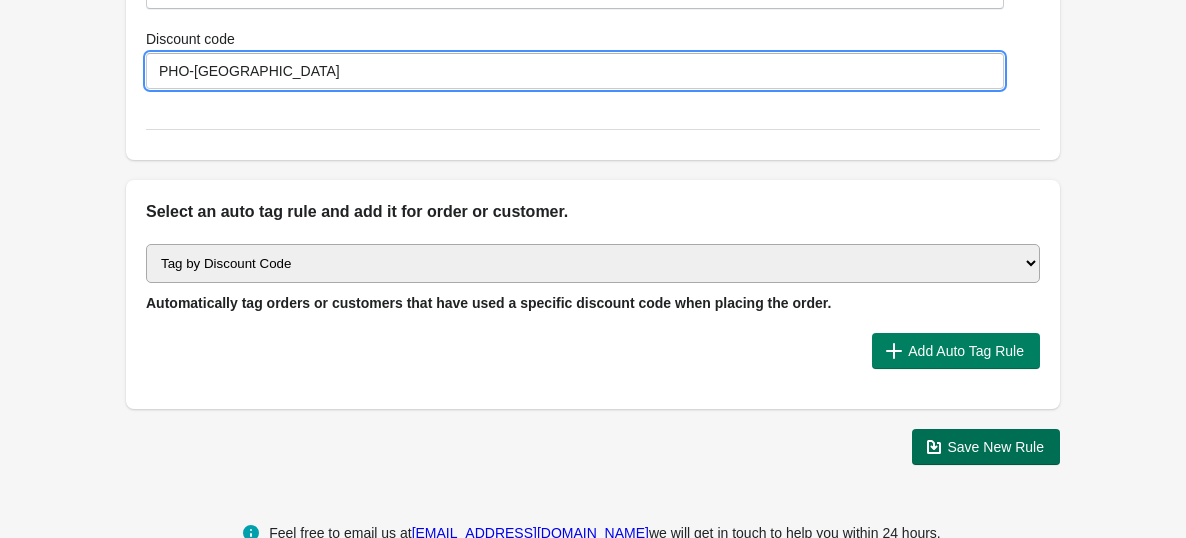 type on "PHO-[GEOGRAPHIC_DATA]" 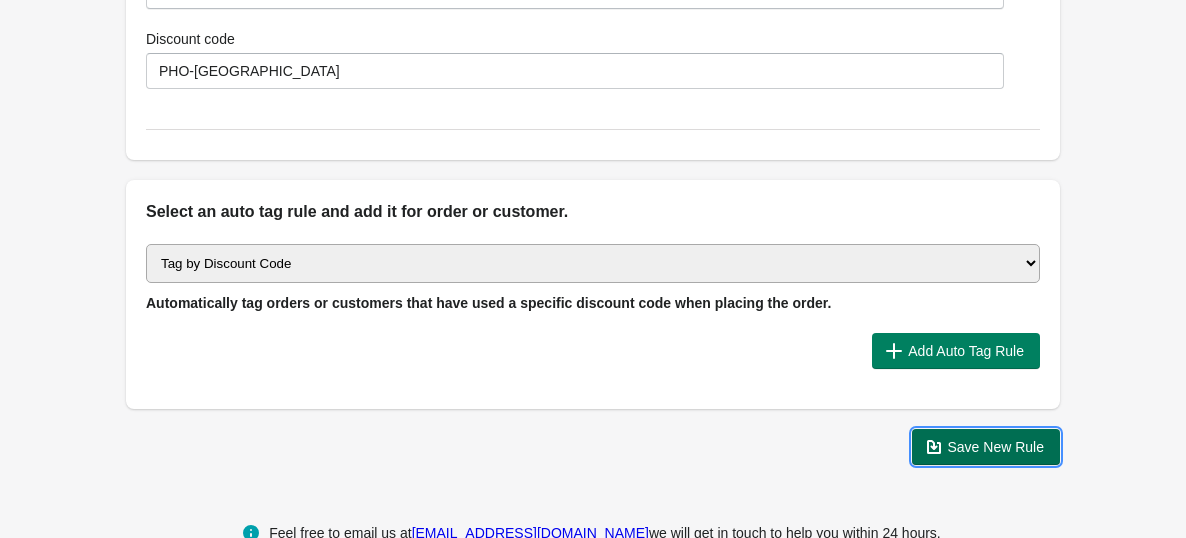click on "Save New Rule" at bounding box center [996, 447] 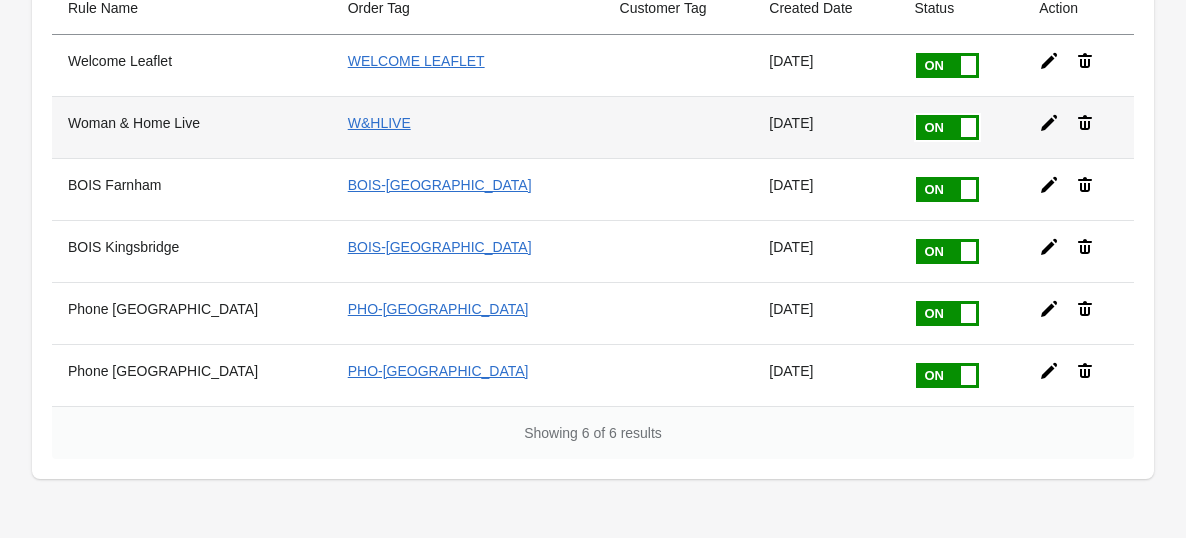 scroll, scrollTop: 173, scrollLeft: 0, axis: vertical 